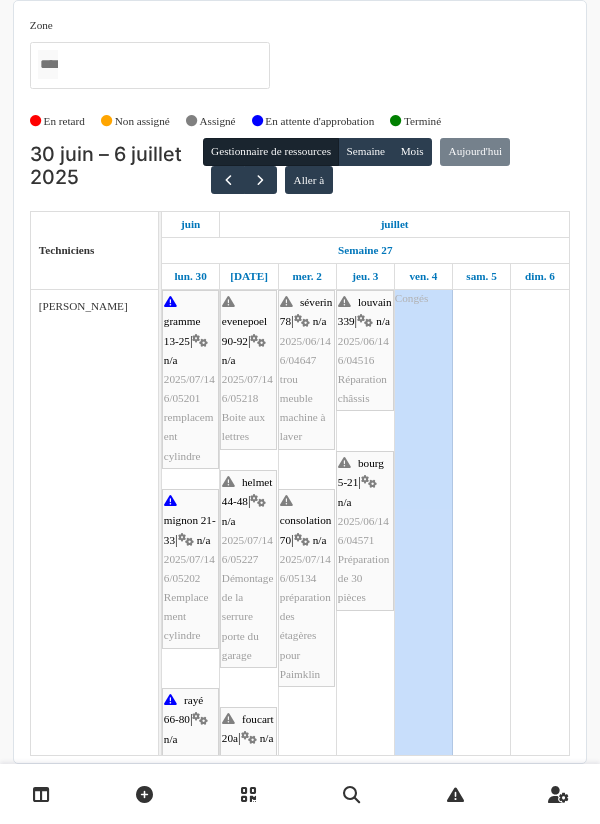 scroll, scrollTop: 0, scrollLeft: 0, axis: both 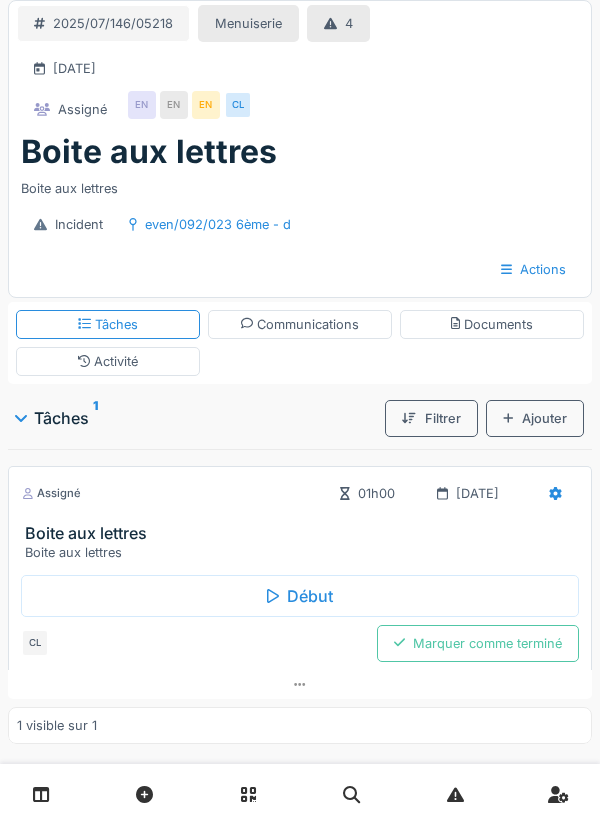 click on "Début" at bounding box center [300, 596] 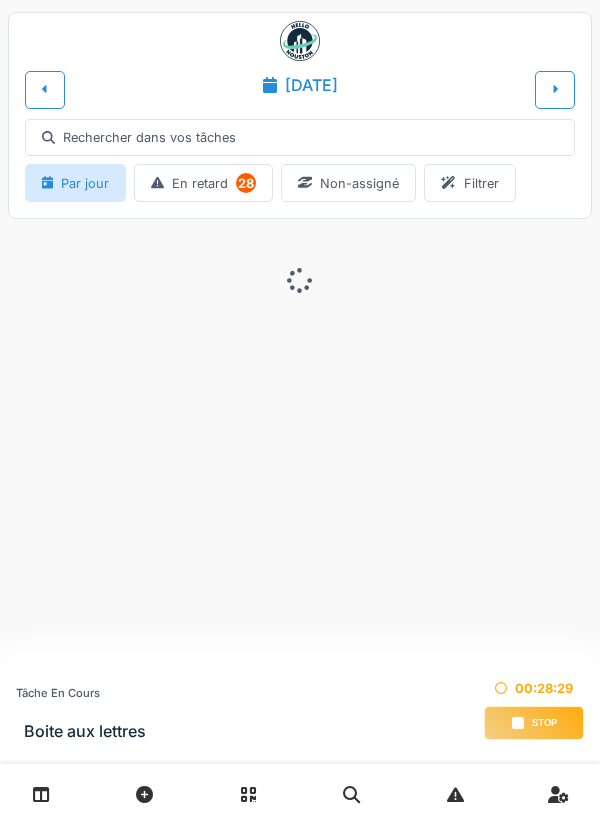 scroll, scrollTop: 0, scrollLeft: 0, axis: both 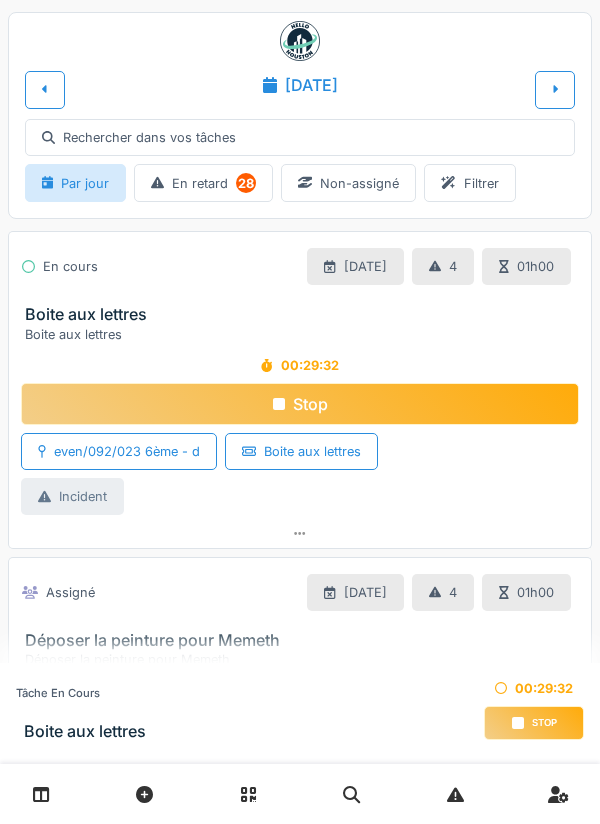 click on "Stop" at bounding box center [300, 404] 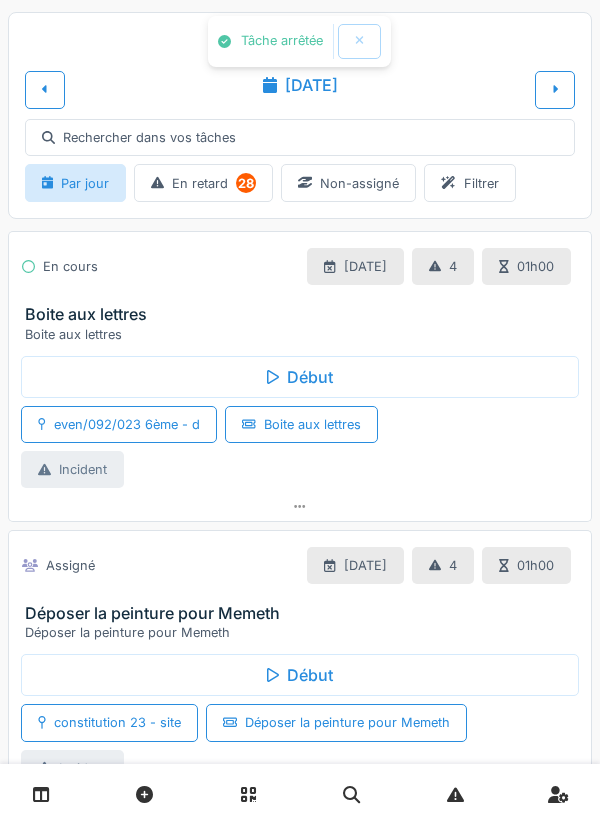 click at bounding box center [300, 506] 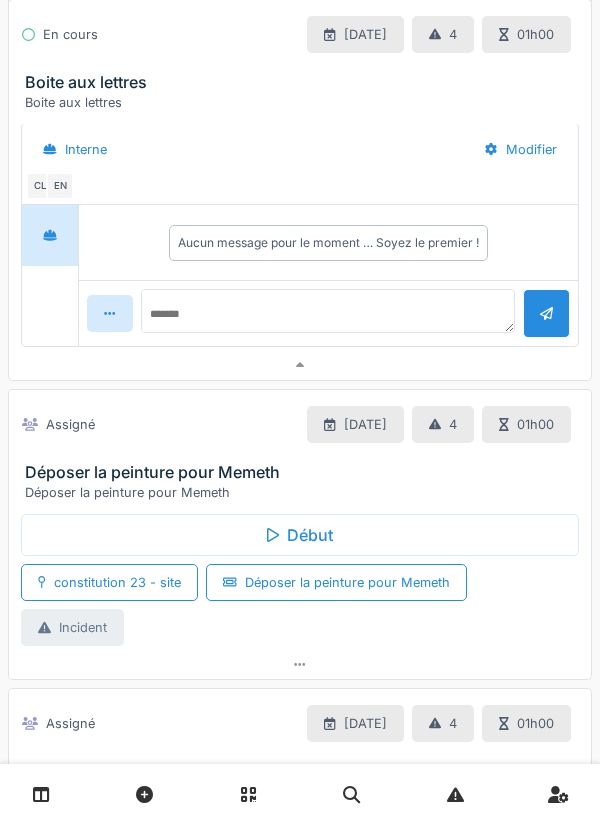 scroll, scrollTop: 617, scrollLeft: 0, axis: vertical 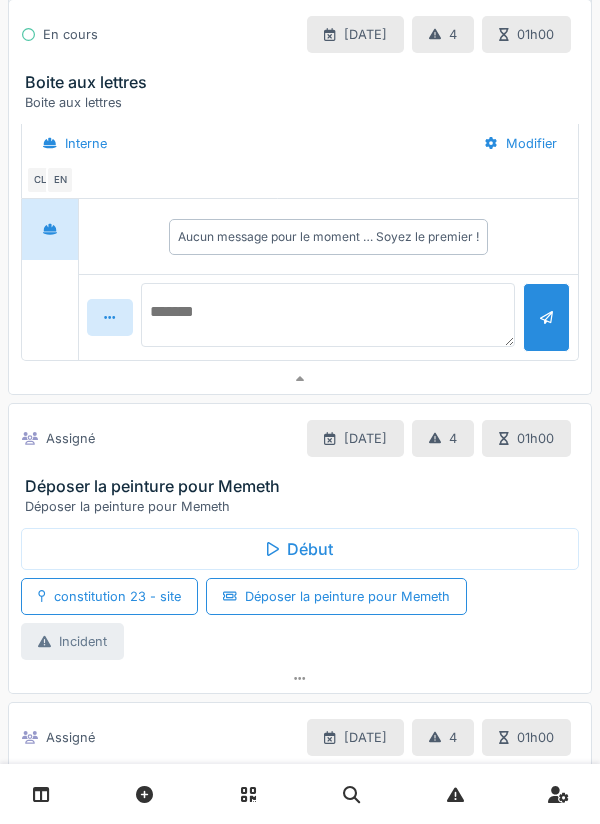 click at bounding box center (328, 315) 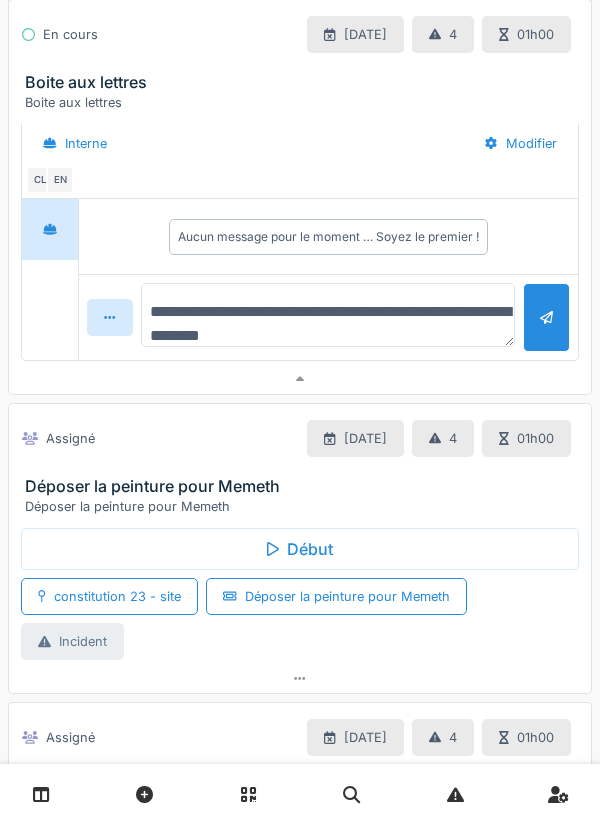 type on "**********" 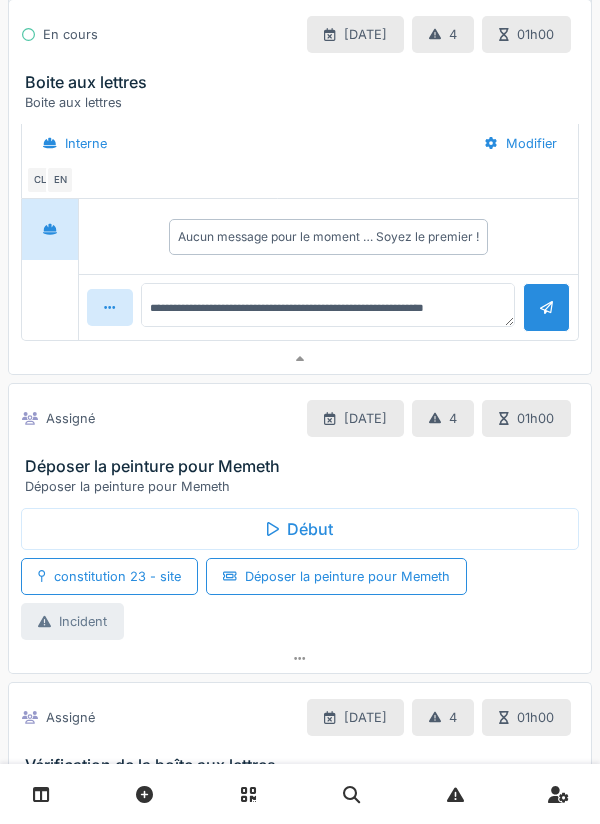click at bounding box center [546, 307] 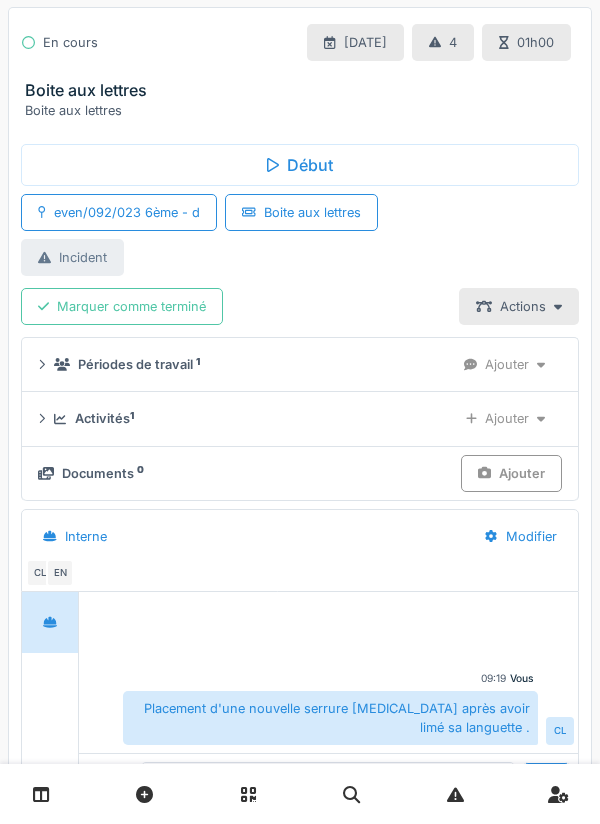 scroll, scrollTop: 214, scrollLeft: 0, axis: vertical 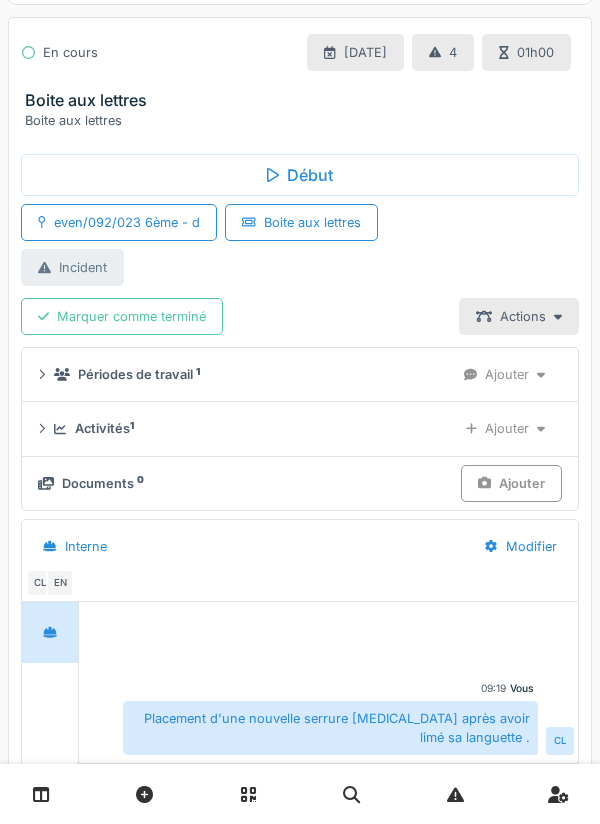 click on "Ajouter" at bounding box center [505, 428] 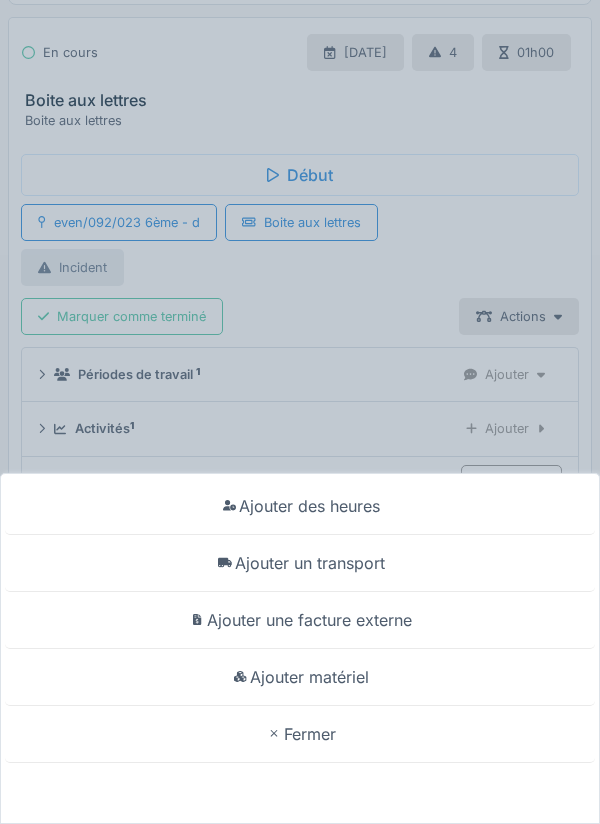 click on "Ajouter matériel" at bounding box center (300, 677) 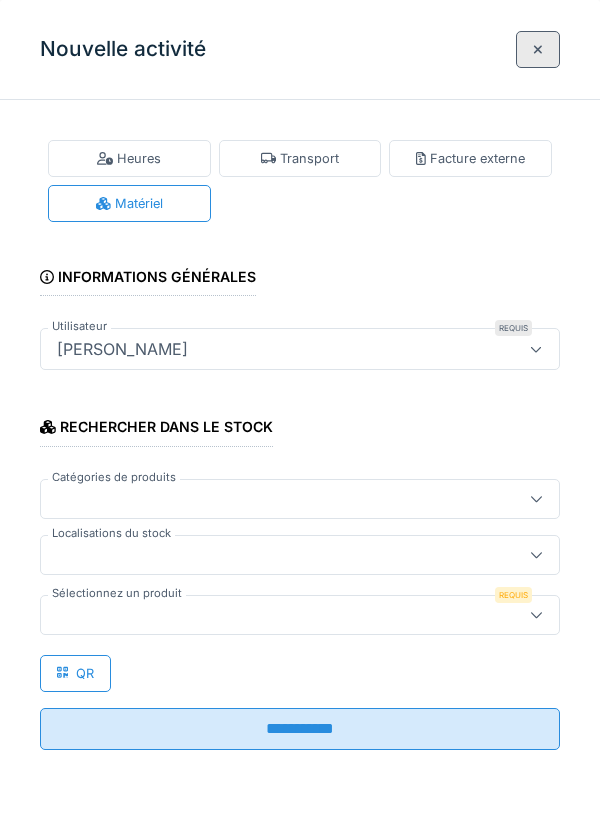 click at bounding box center [274, 555] 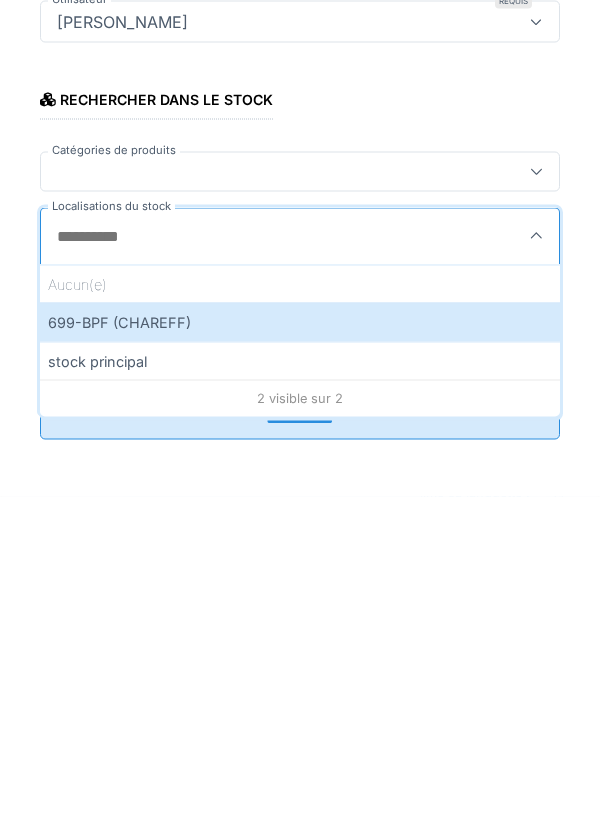 click on "699-BPF (CHAREFF)" at bounding box center (300, 649) 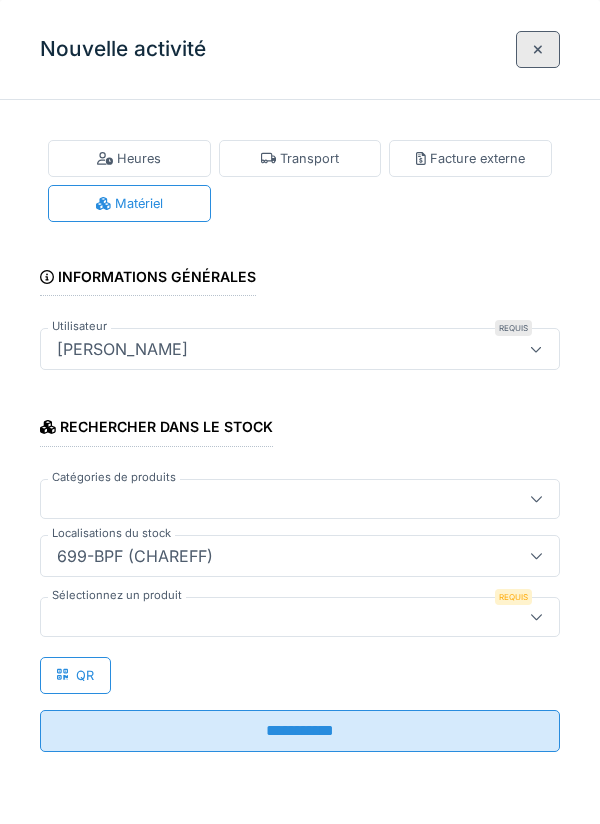 click at bounding box center (274, 617) 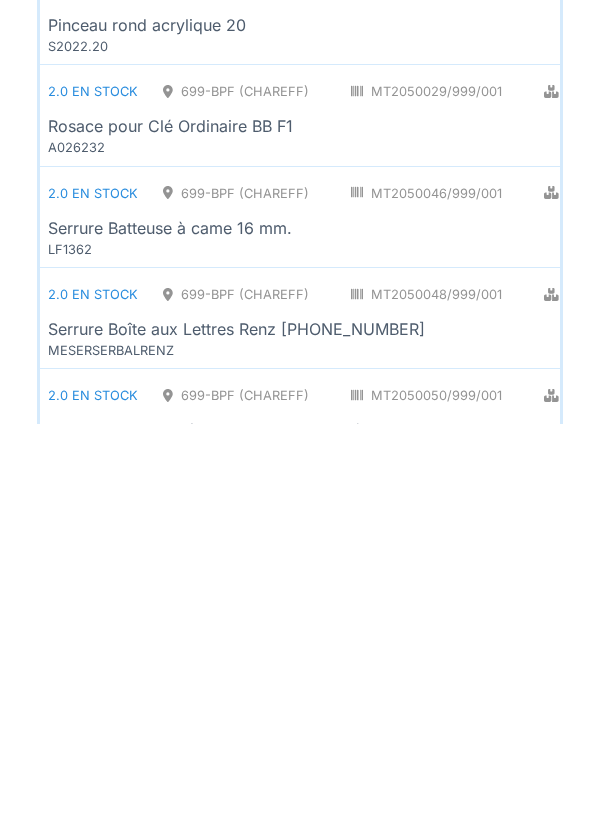 scroll, scrollTop: 1156, scrollLeft: 0, axis: vertical 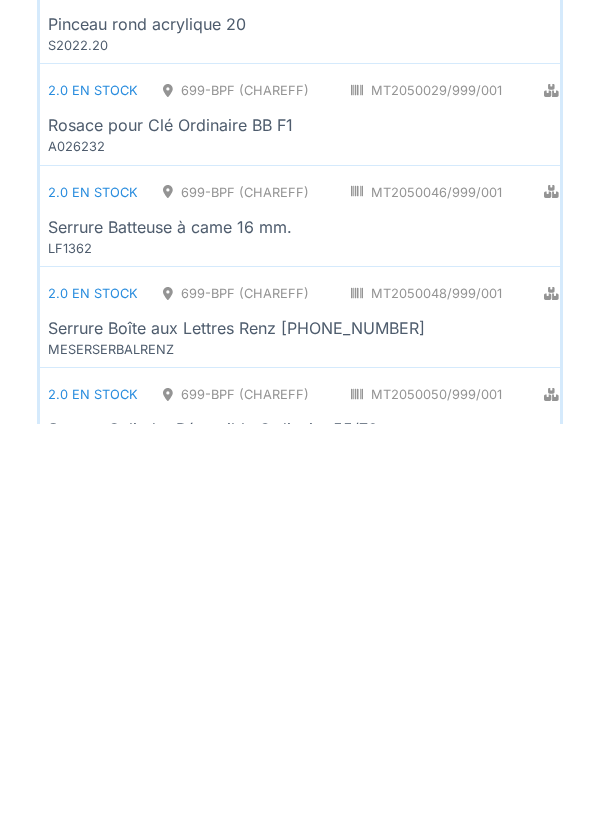 click on "Serrure Batteuse à came 16 mm." at bounding box center (170, 627) 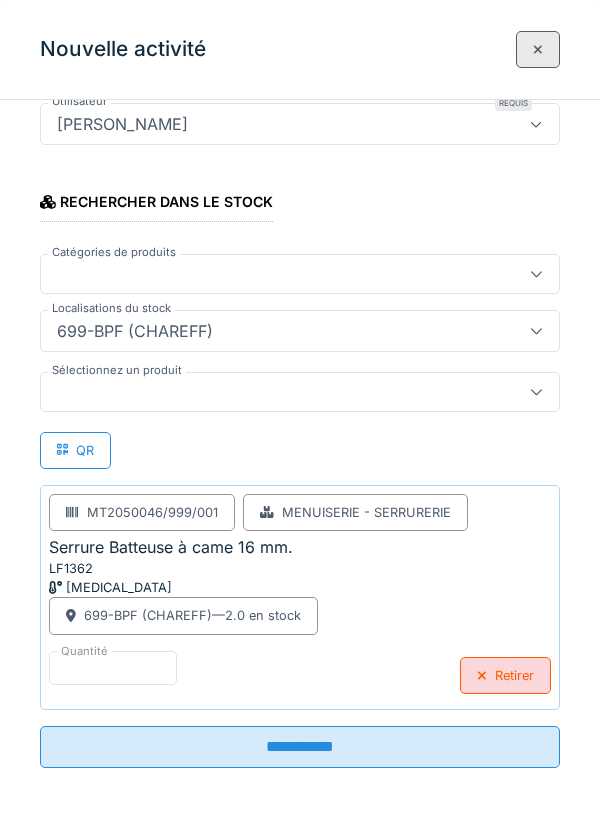 scroll, scrollTop: 225, scrollLeft: 0, axis: vertical 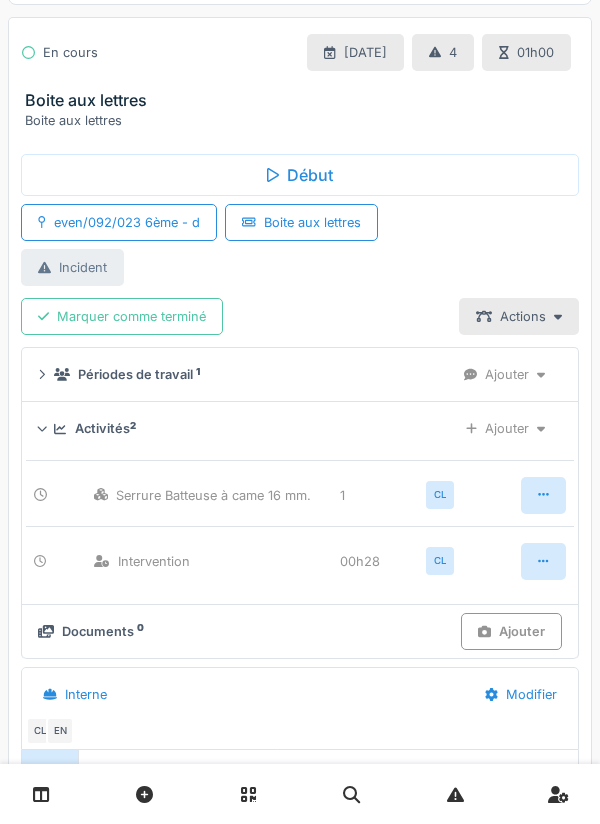 click on "Ajouter" at bounding box center (505, 428) 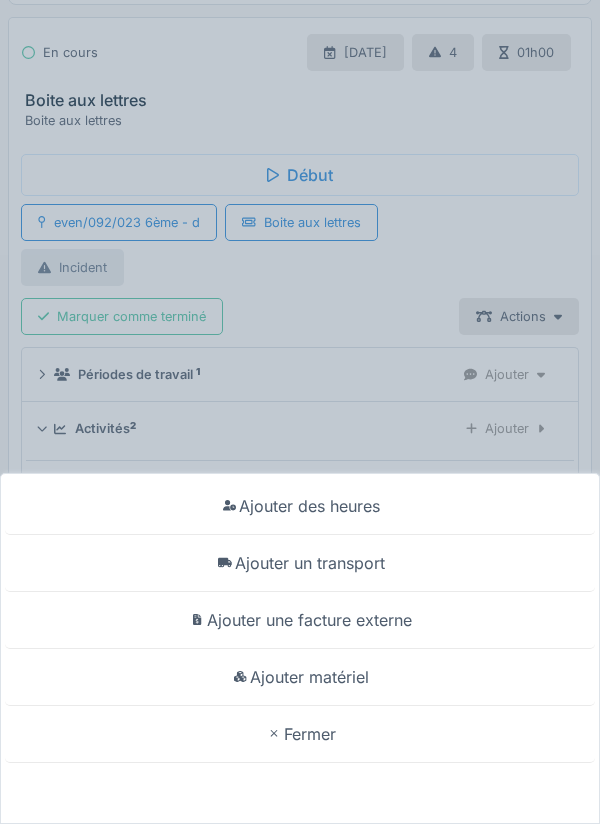 click on "Ajouter un transport" at bounding box center (300, 563) 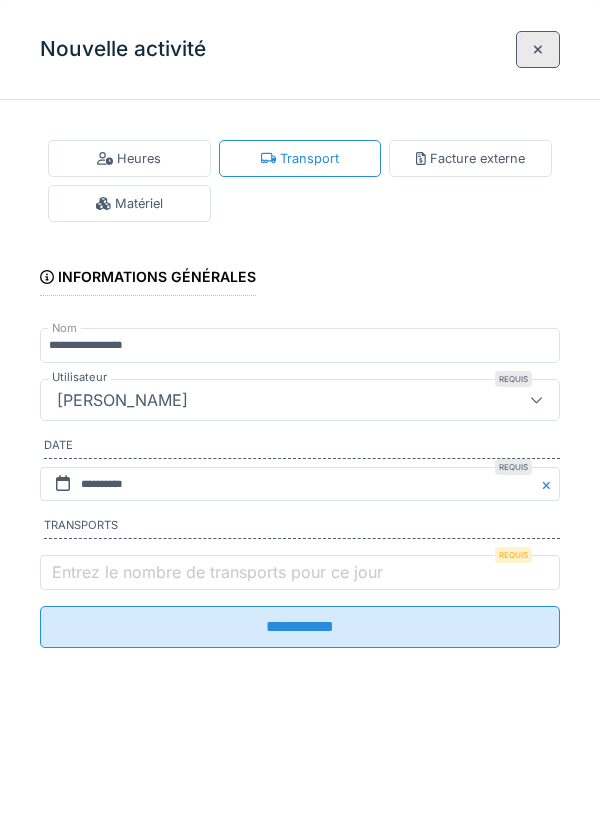click on "Entrez le nombre de transports pour ce jour" at bounding box center (217, 572) 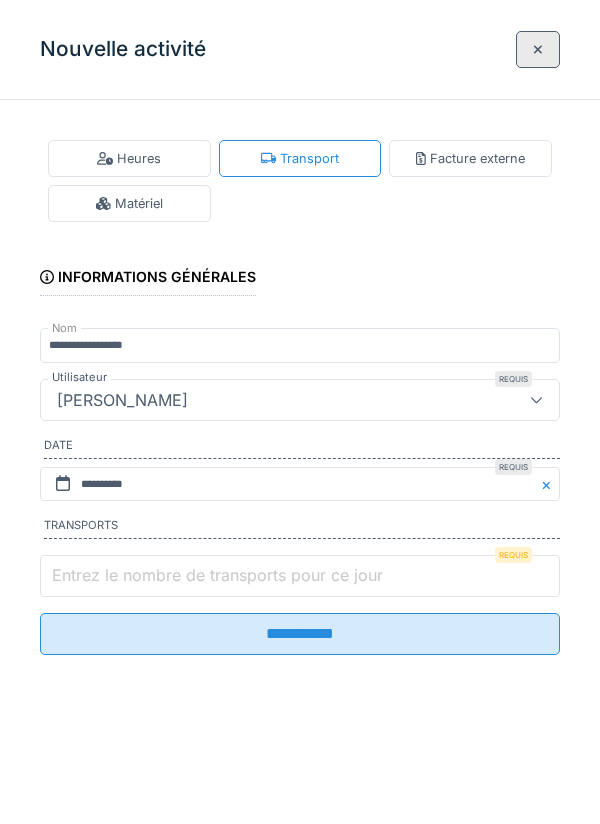 click on "Entrez le nombre de transports pour ce jour" at bounding box center [300, 576] 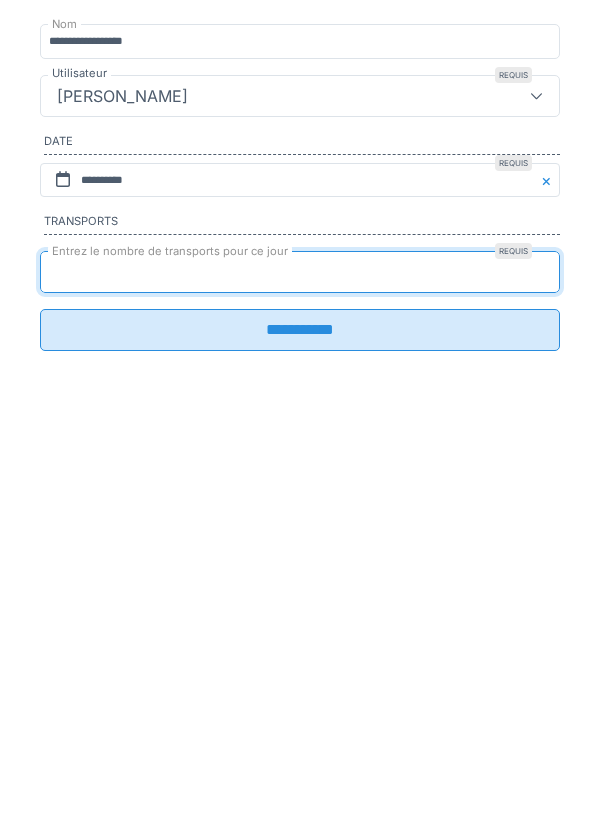 type on "*" 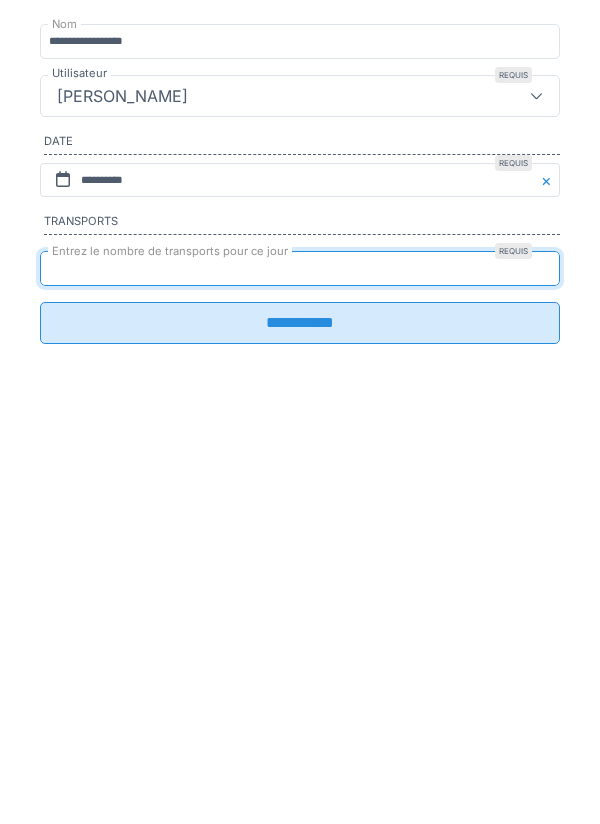 click on "**********" at bounding box center [300, 627] 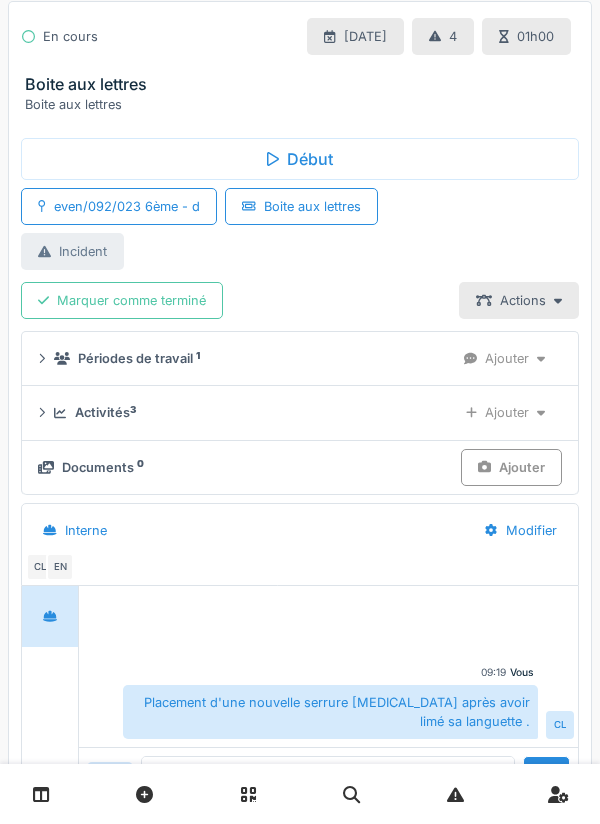 scroll, scrollTop: 228, scrollLeft: 0, axis: vertical 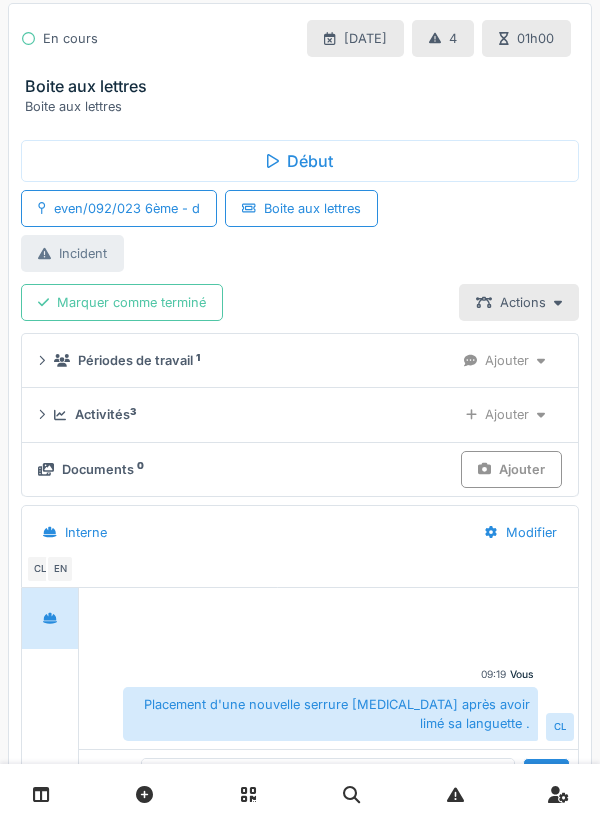 click on "Marquer comme terminé" at bounding box center [122, 302] 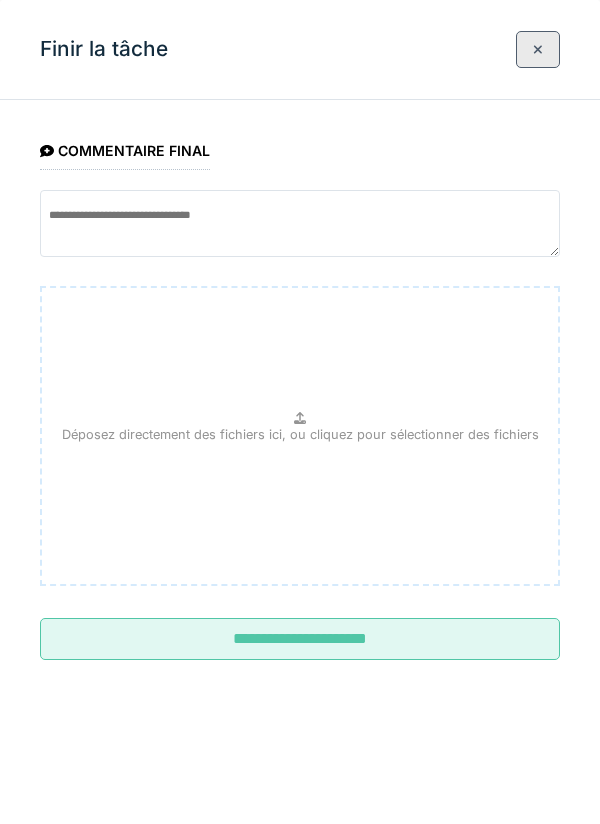 click on "**********" at bounding box center [300, 639] 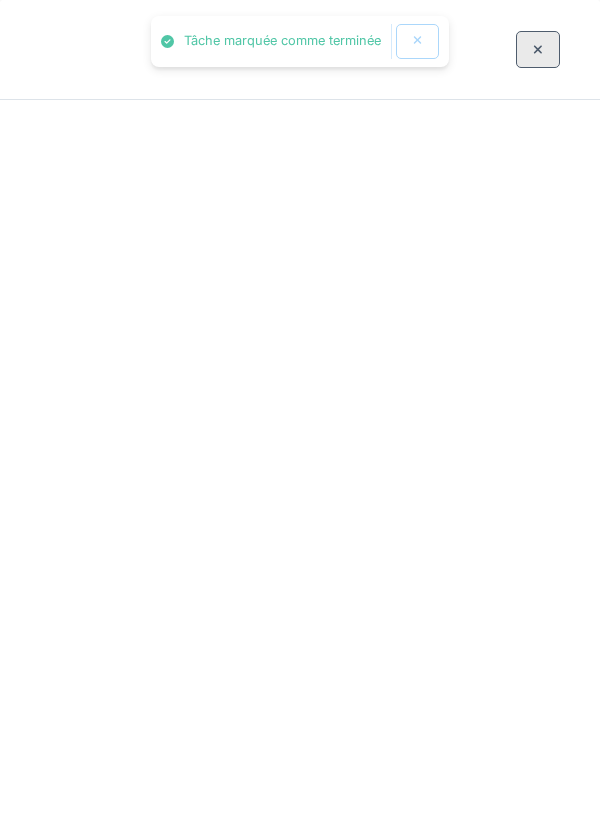 scroll, scrollTop: 200, scrollLeft: 0, axis: vertical 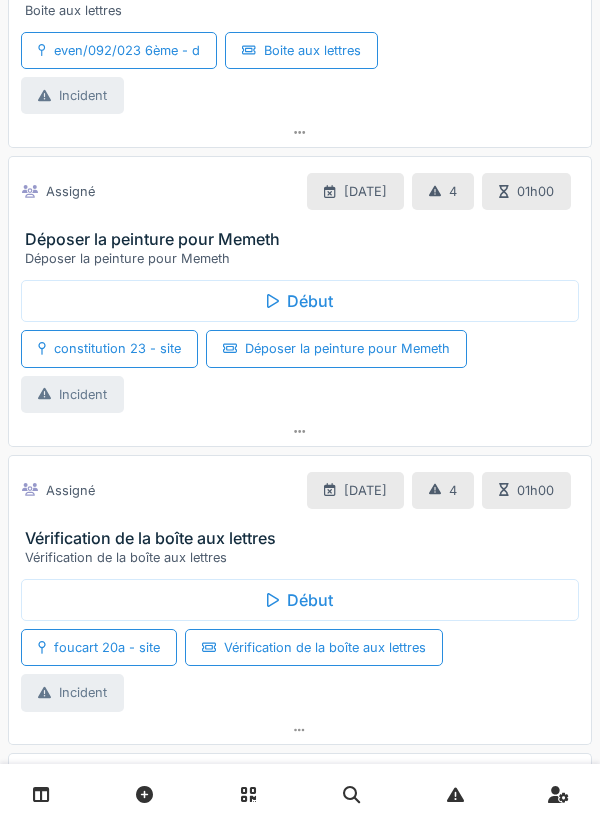 click at bounding box center [300, 431] 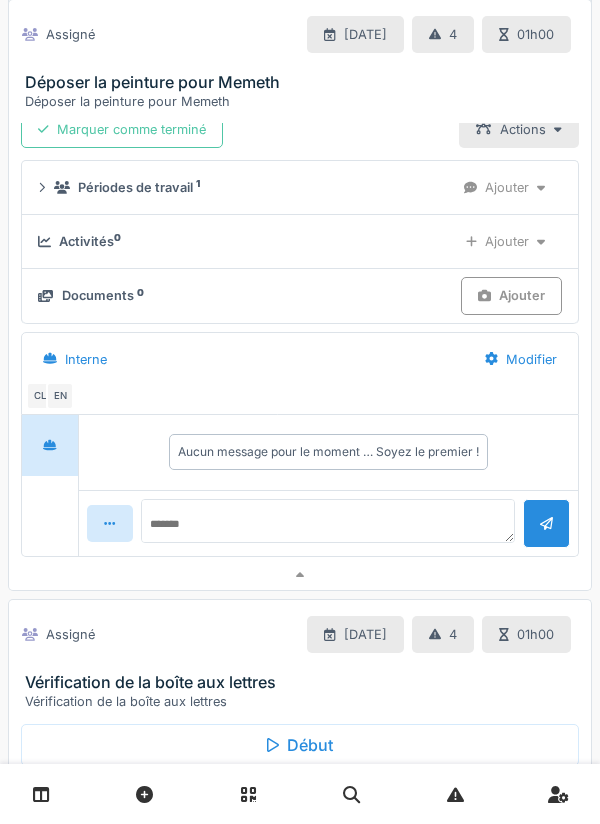 scroll, scrollTop: 639, scrollLeft: 0, axis: vertical 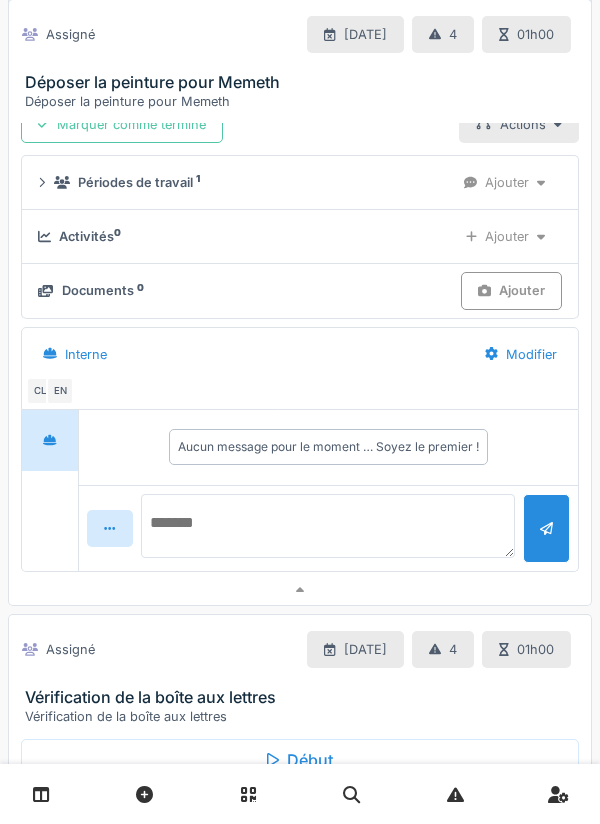 click at bounding box center [328, 526] 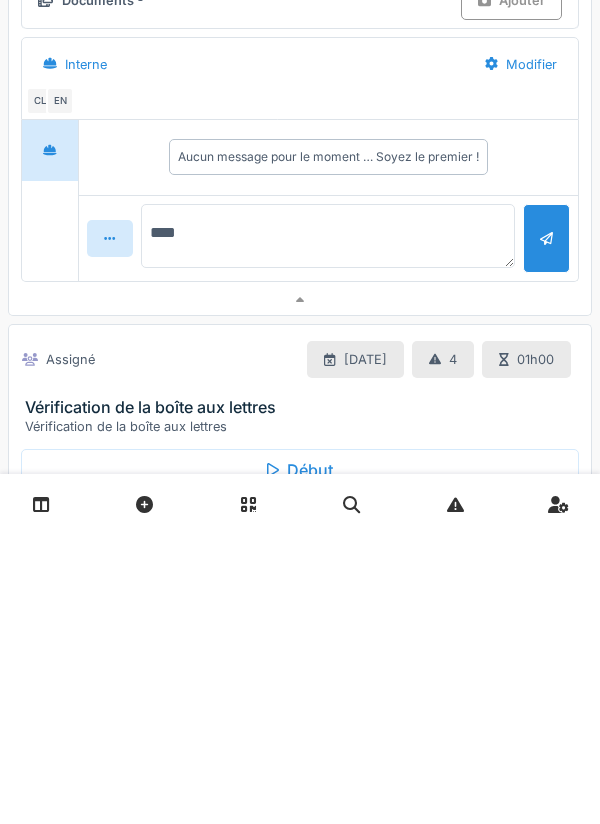type on "*****" 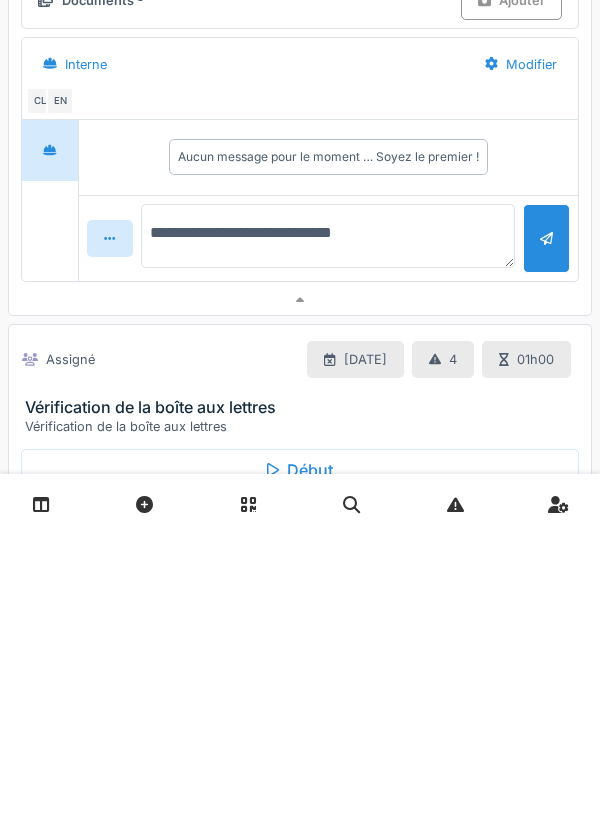 type on "**********" 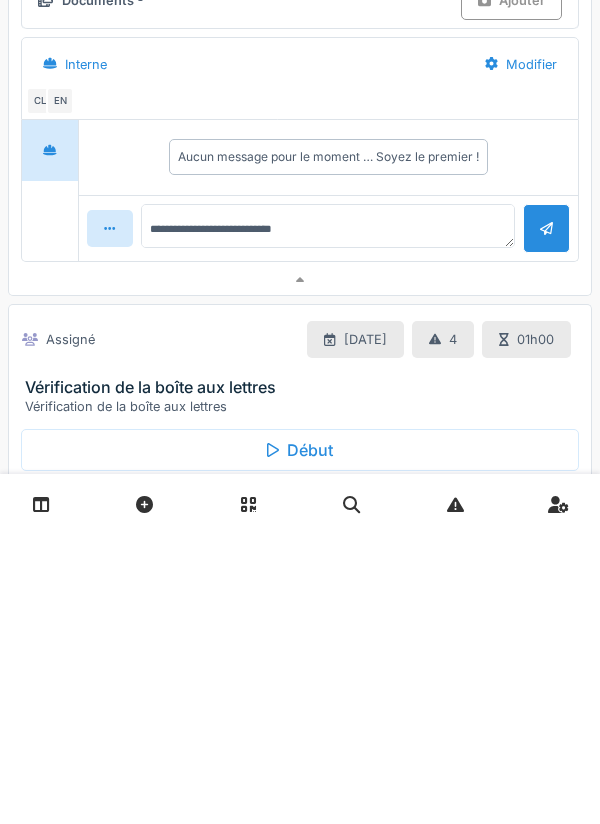 click at bounding box center [546, 518] 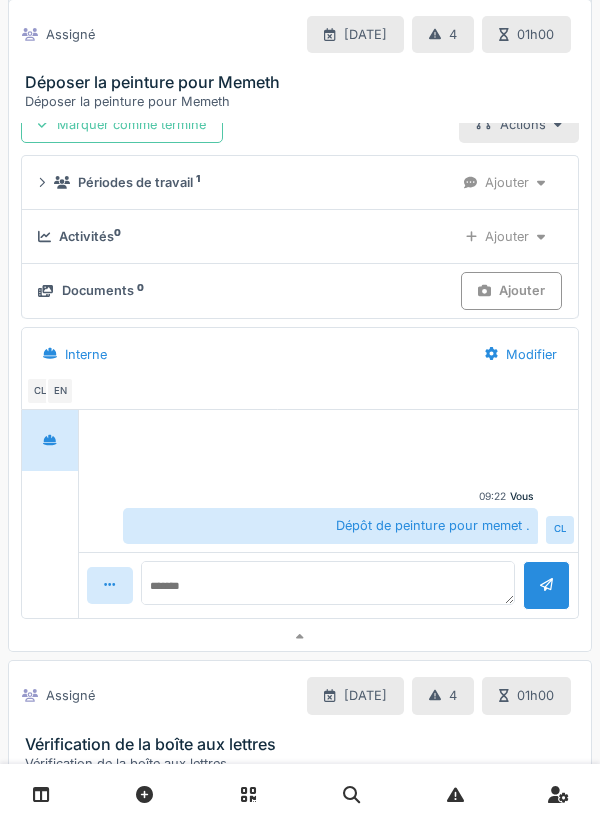 click on "Ajouter" at bounding box center [505, 236] 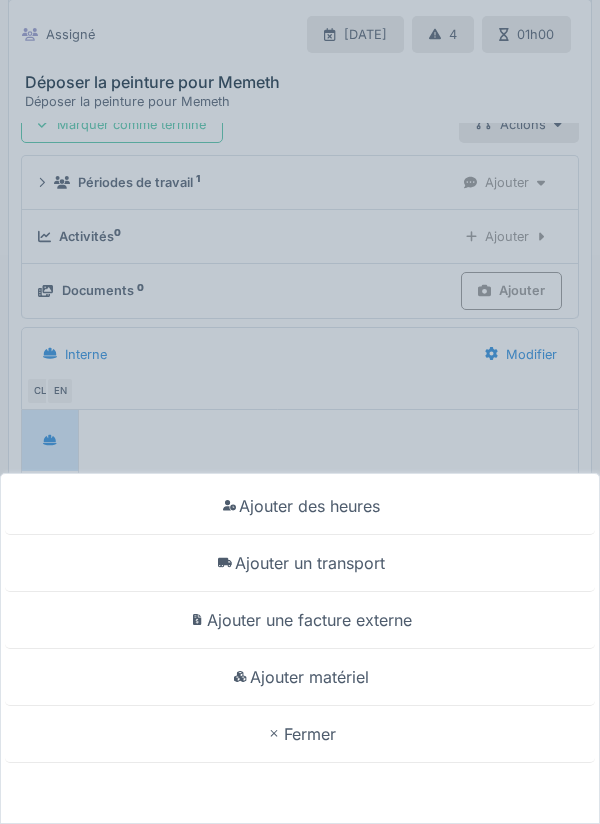 click on "Ajouter un transport" at bounding box center (300, 563) 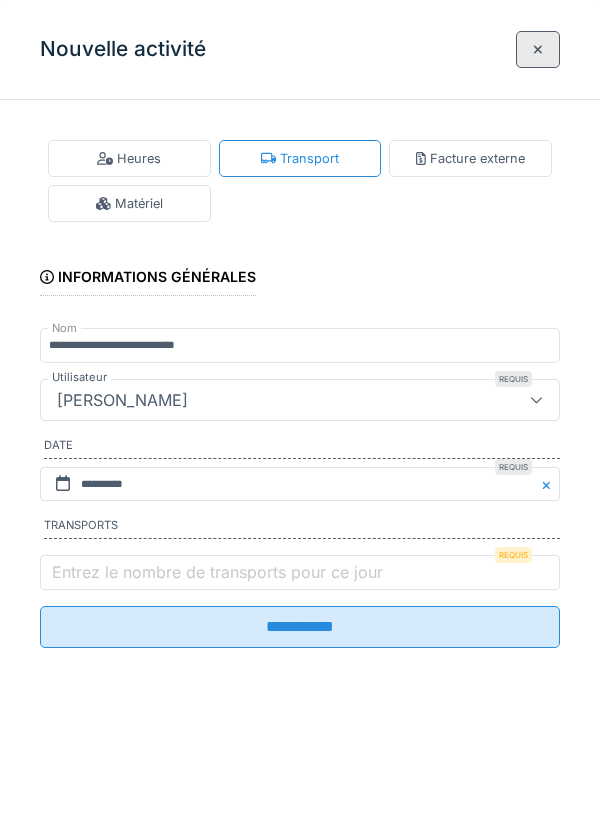 click on "Entrez le nombre de transports pour ce jour" at bounding box center [217, 572] 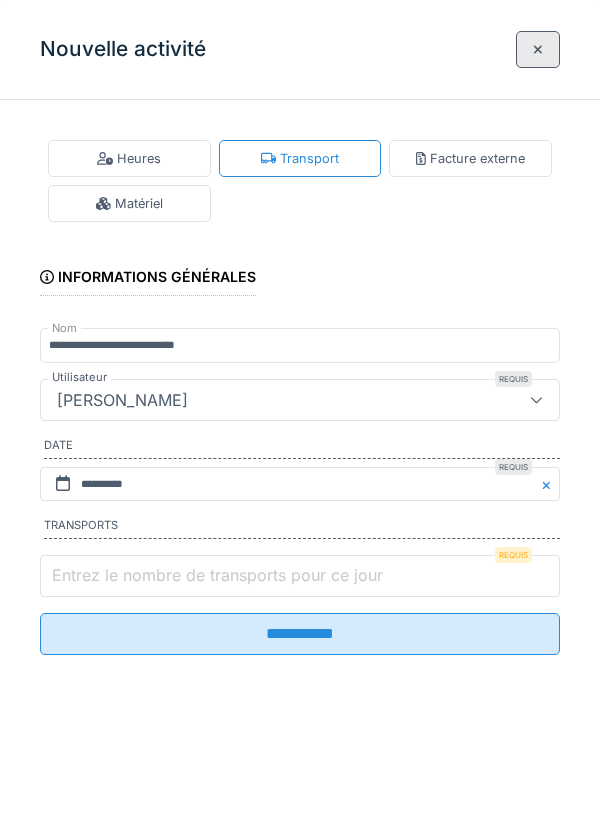 click on "Entrez le nombre de transports pour ce jour" at bounding box center (300, 576) 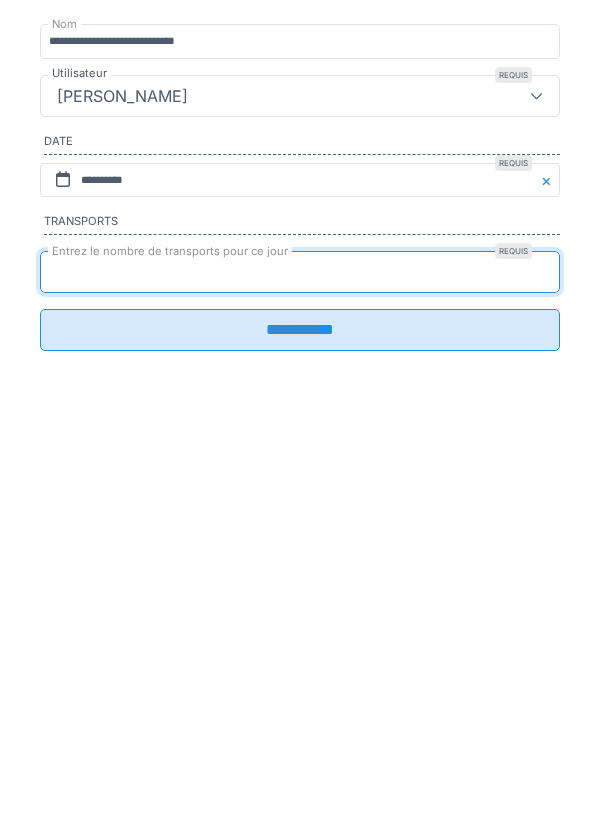 type on "*" 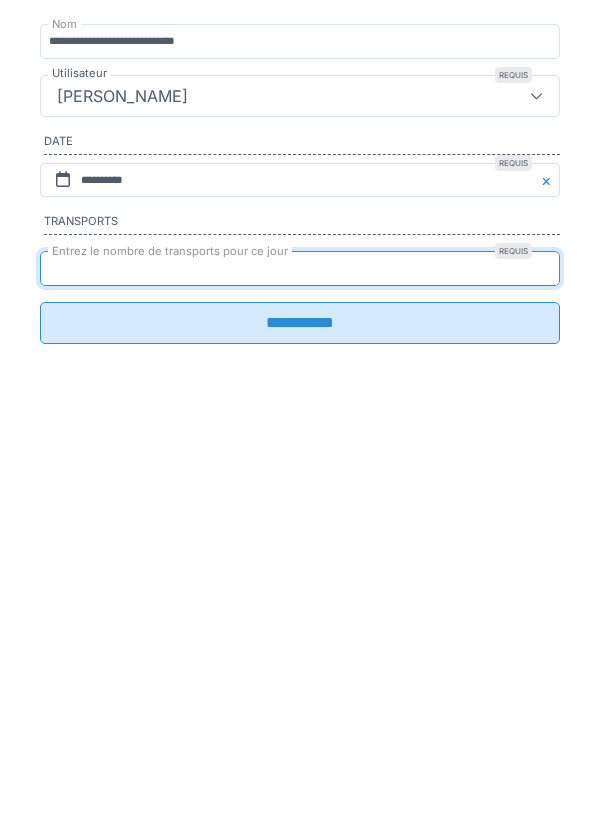 click on "**********" at bounding box center (300, 627) 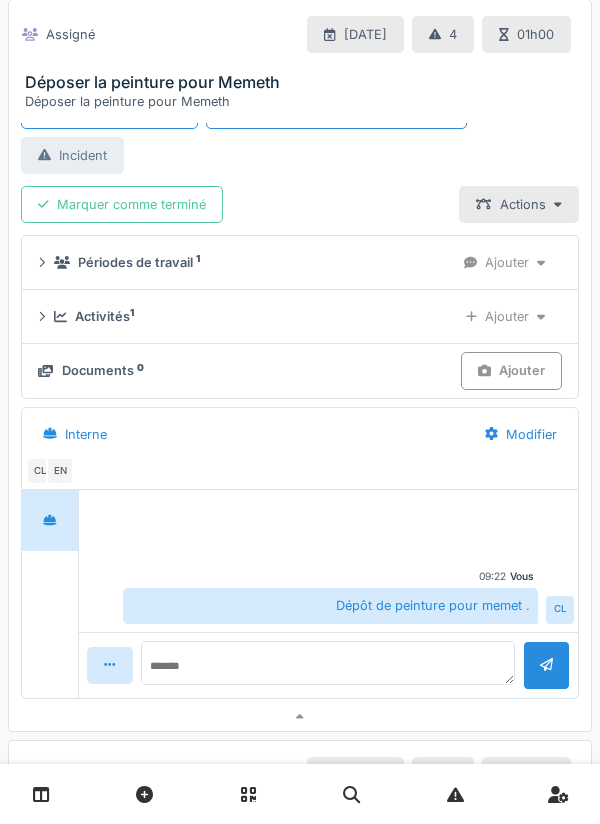 scroll, scrollTop: 396, scrollLeft: 0, axis: vertical 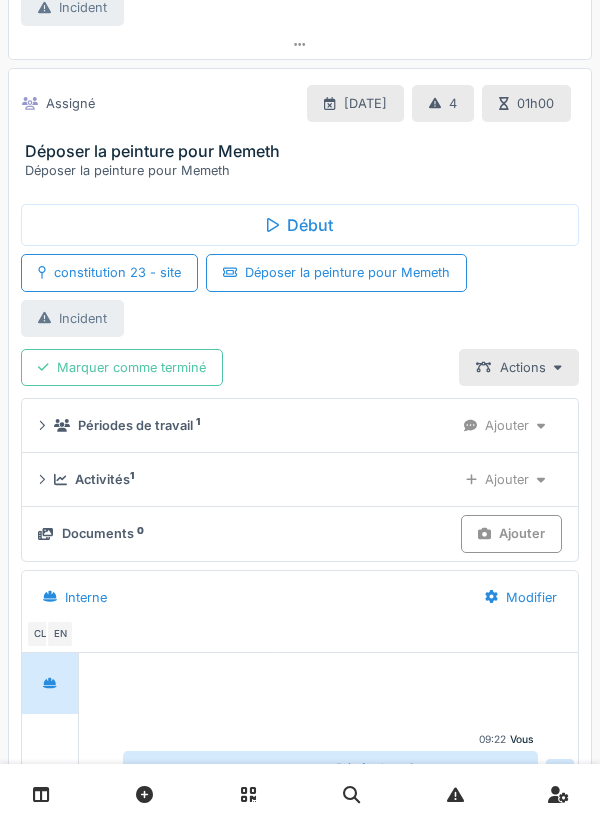 click on "Ajouter" at bounding box center (505, 479) 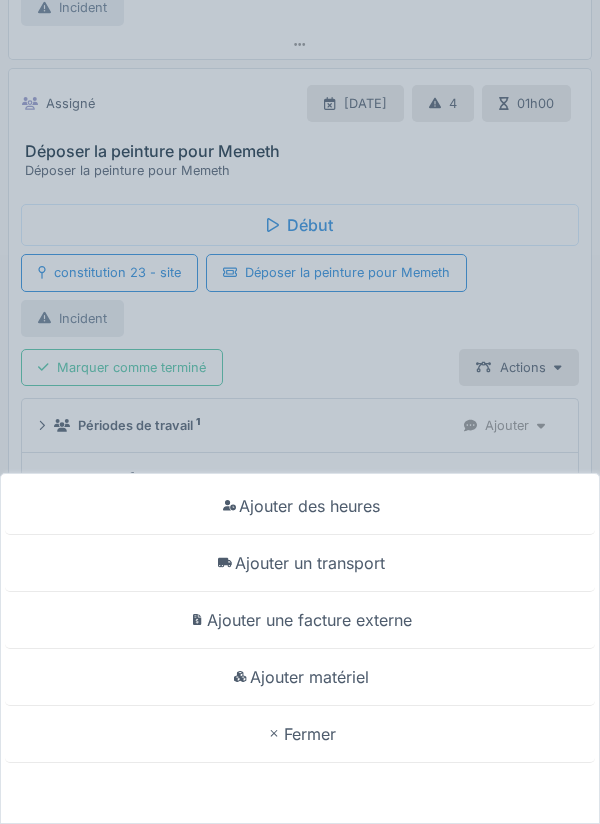 click on "Ajouter des heures" at bounding box center (300, 506) 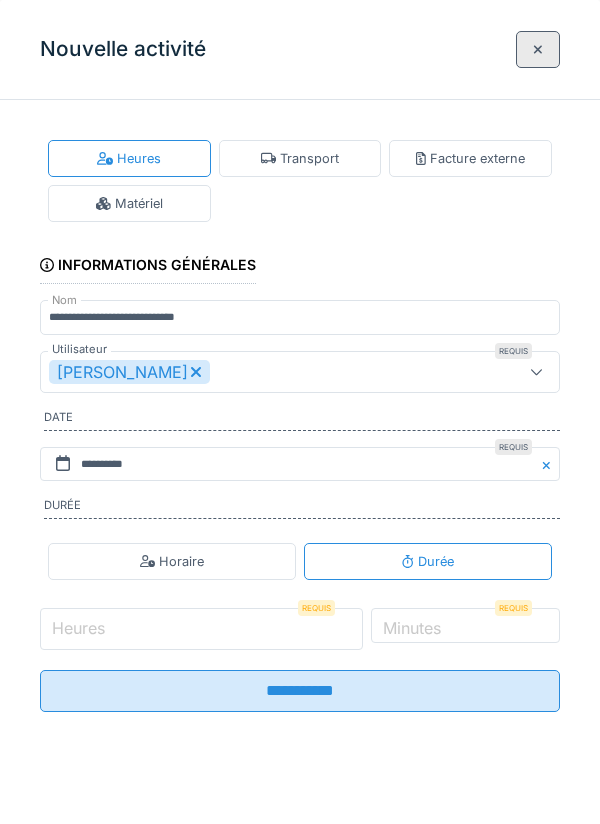click on "Heures" at bounding box center [201, 629] 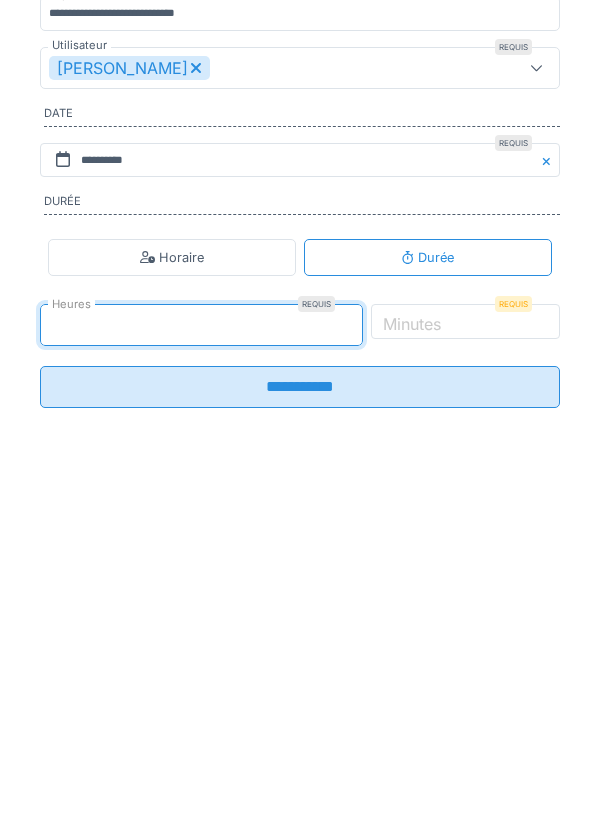 type on "*" 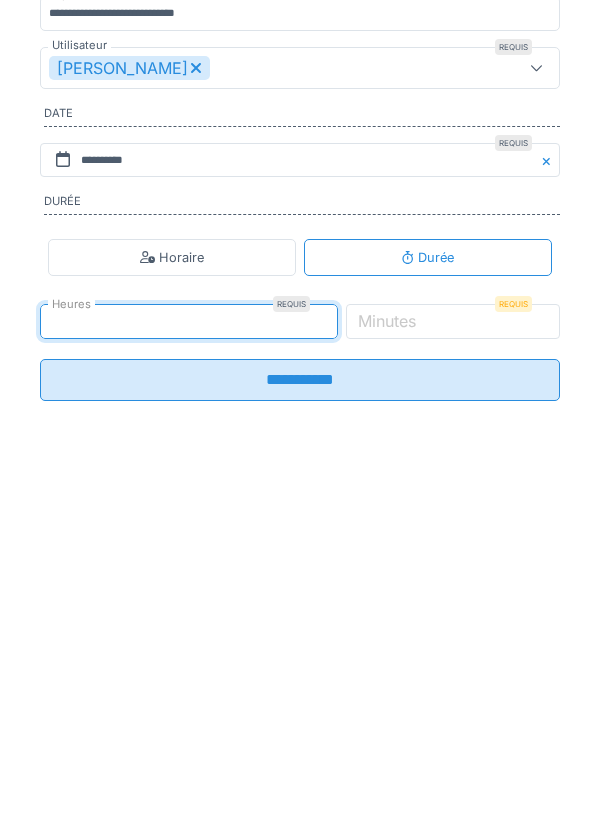 click on "Minutes" at bounding box center (387, 625) 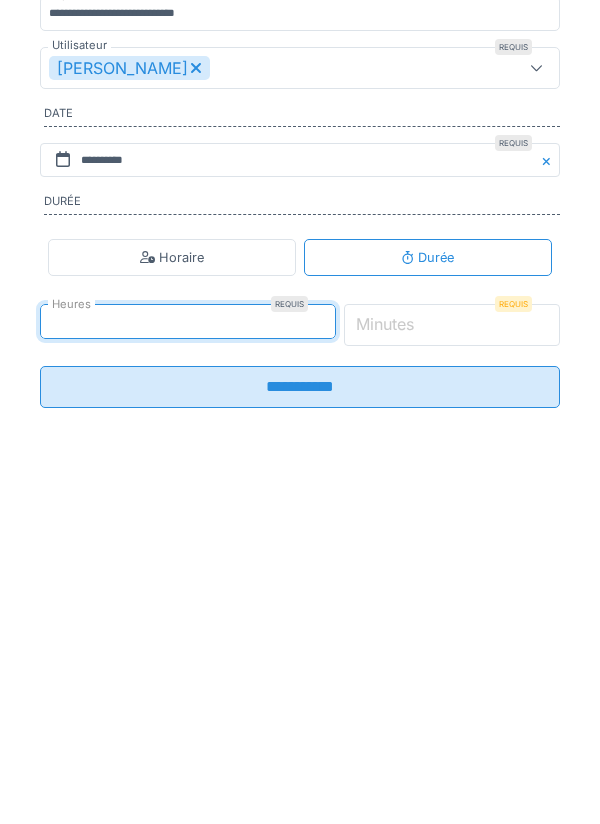 click on "*" at bounding box center [452, 629] 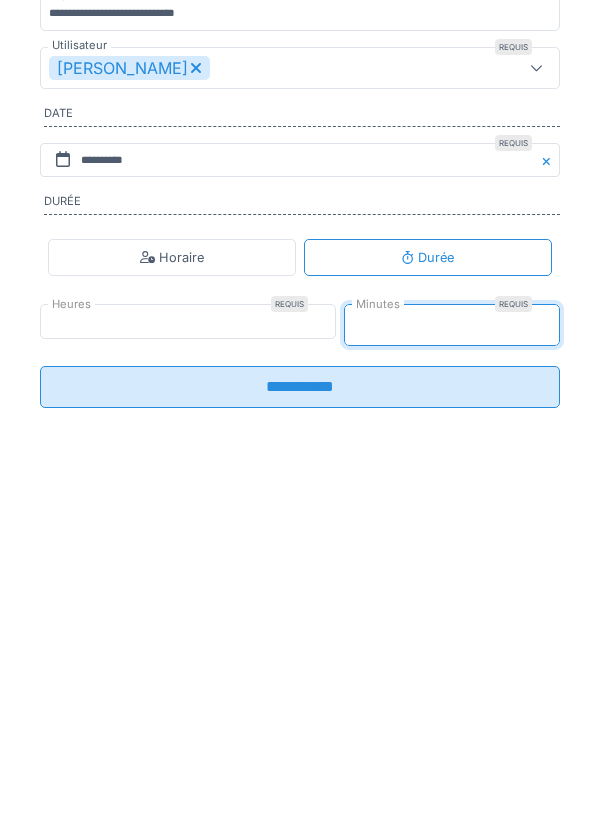 type on "**" 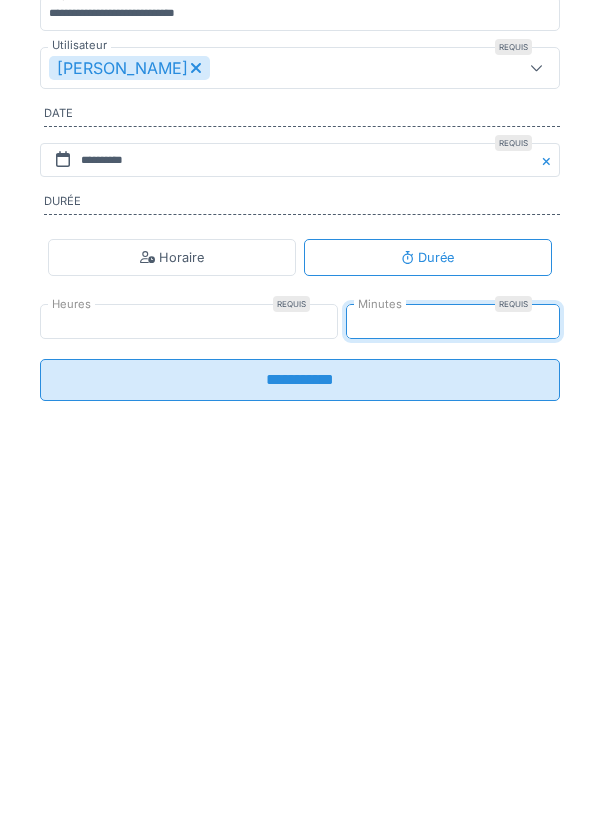 click on "**********" at bounding box center (300, 684) 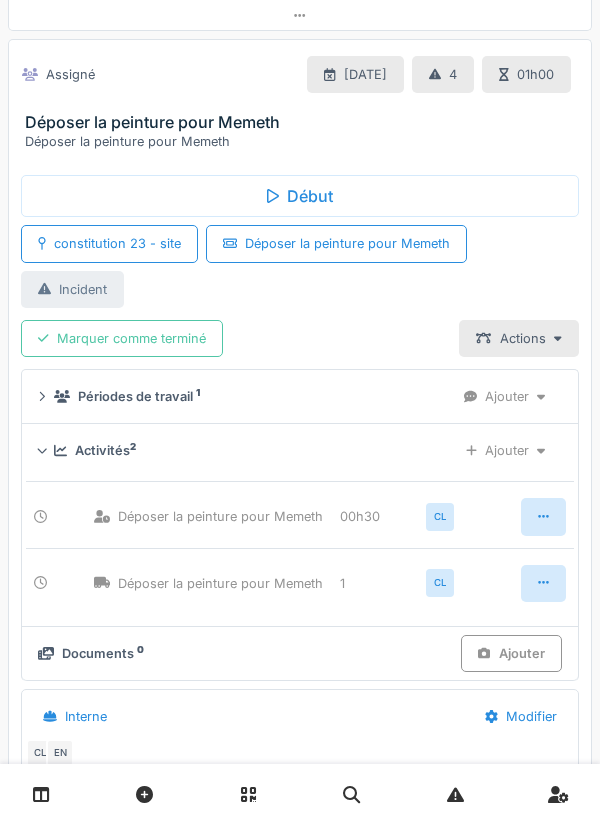 scroll, scrollTop: 442, scrollLeft: 0, axis: vertical 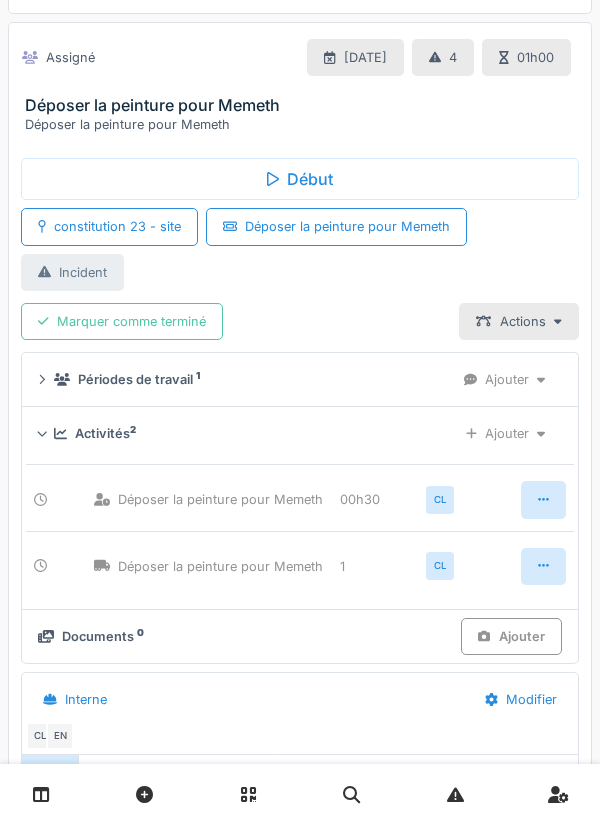 click on "Marquer comme terminé" at bounding box center [122, 321] 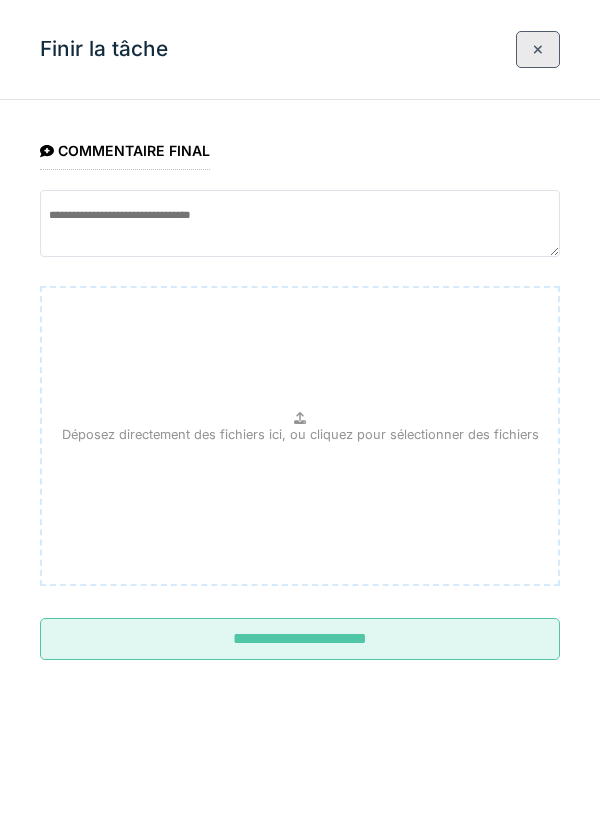 click on "**********" at bounding box center (300, 639) 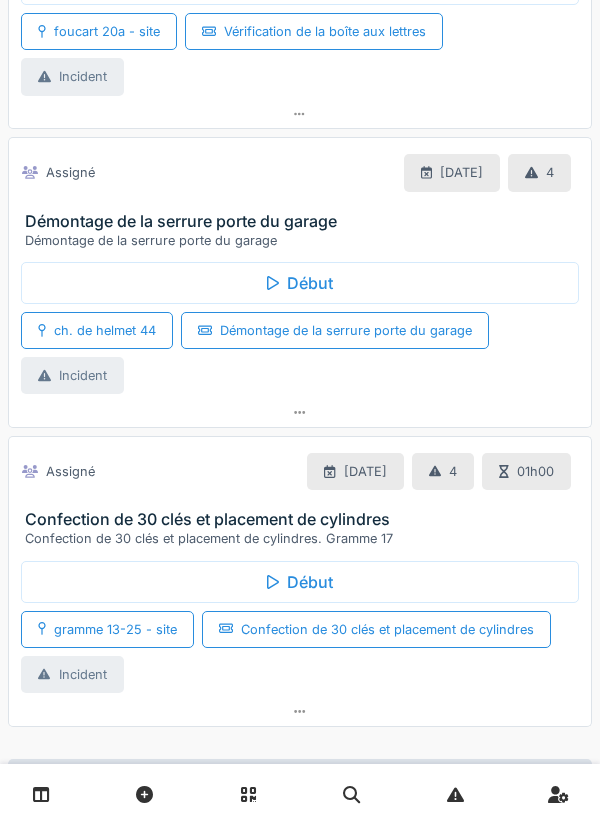 scroll, scrollTop: 993, scrollLeft: 0, axis: vertical 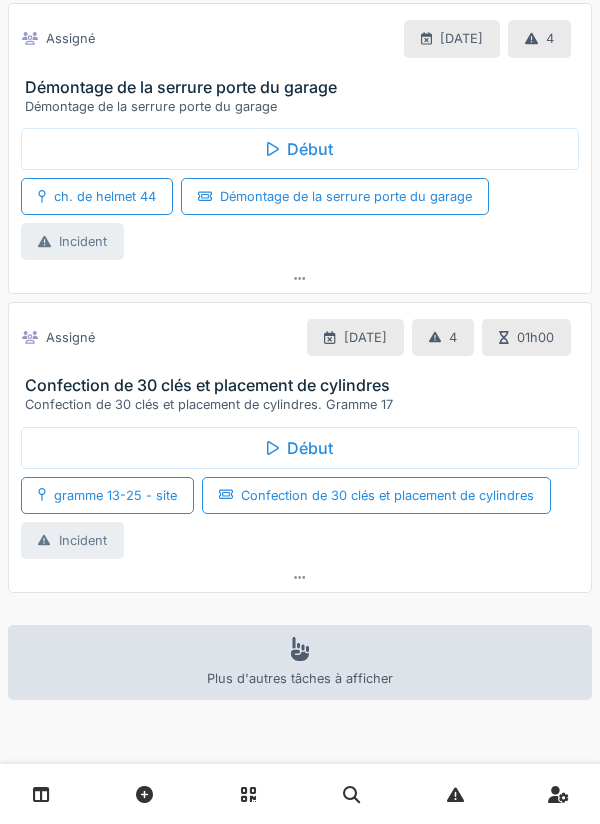 click on "Début" at bounding box center (300, 149) 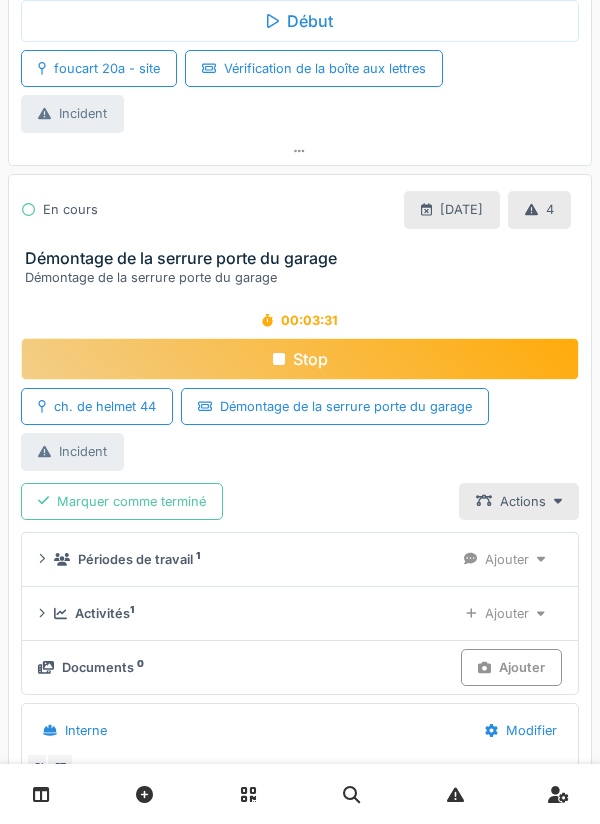 scroll, scrollTop: 916, scrollLeft: 0, axis: vertical 